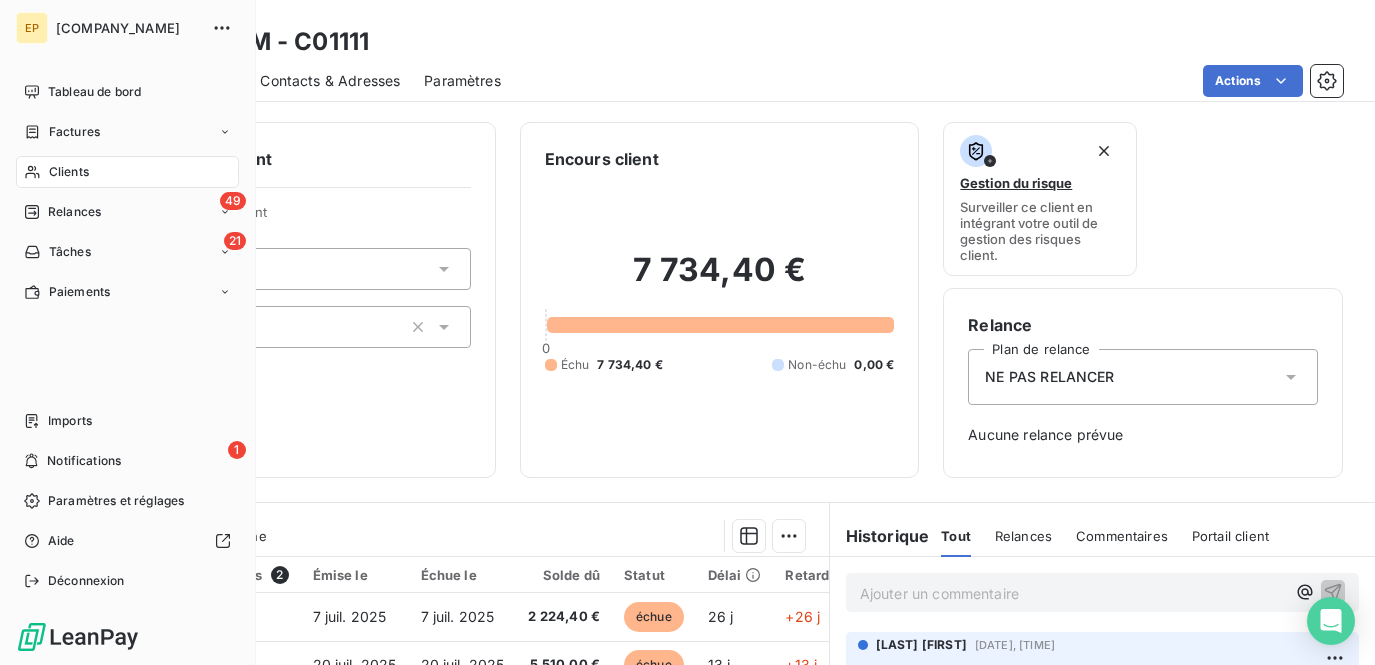 scroll, scrollTop: 0, scrollLeft: 0, axis: both 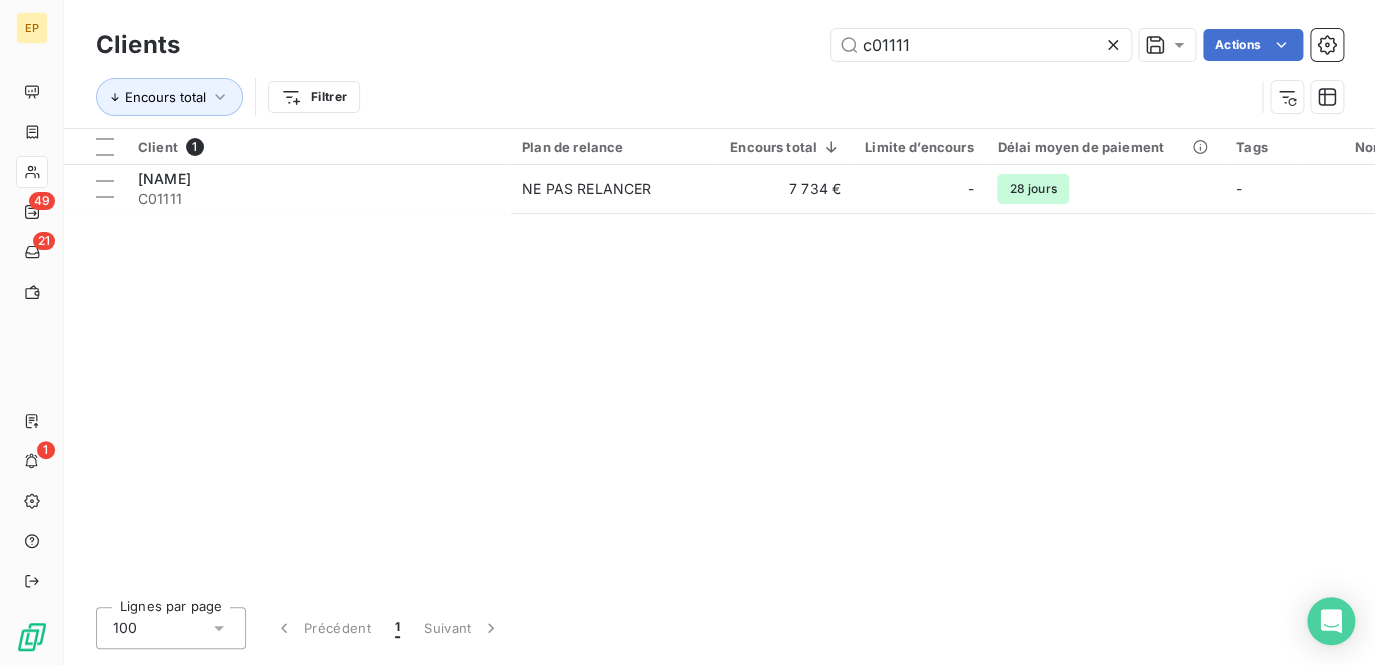 drag, startPoint x: 928, startPoint y: 41, endPoint x: 586, endPoint y: -55, distance: 355.21823 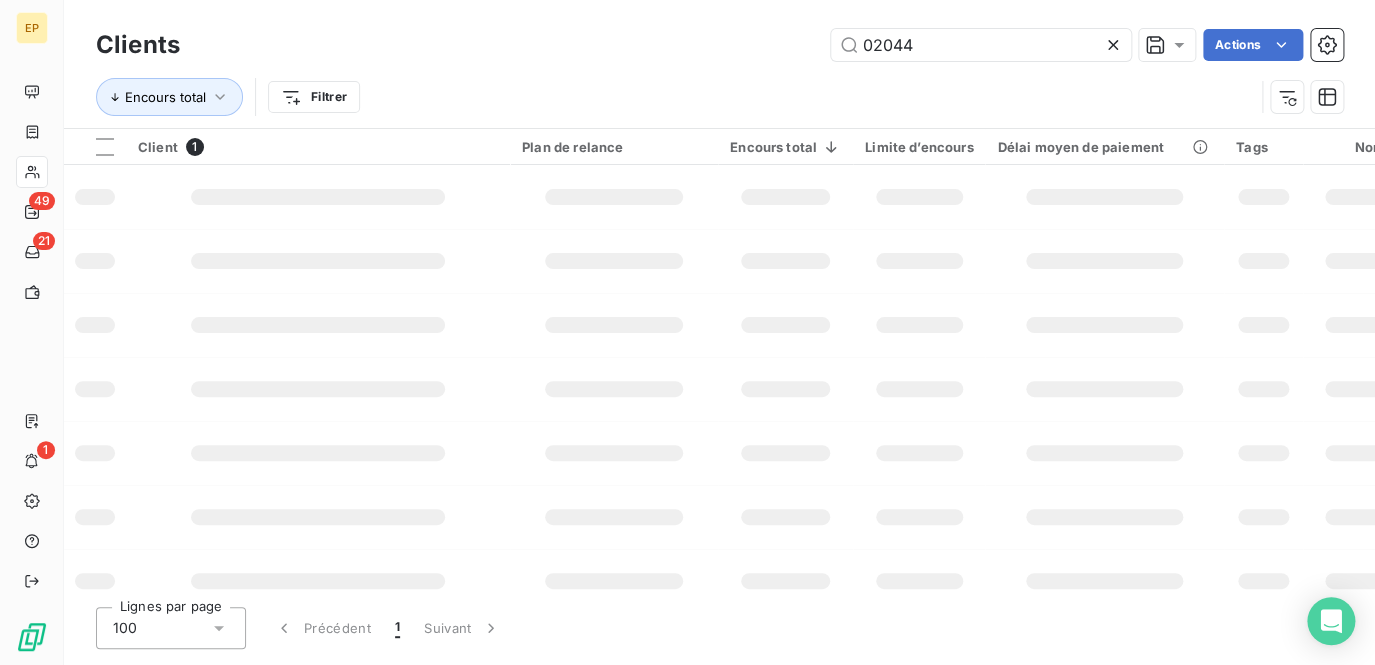 type on "02044" 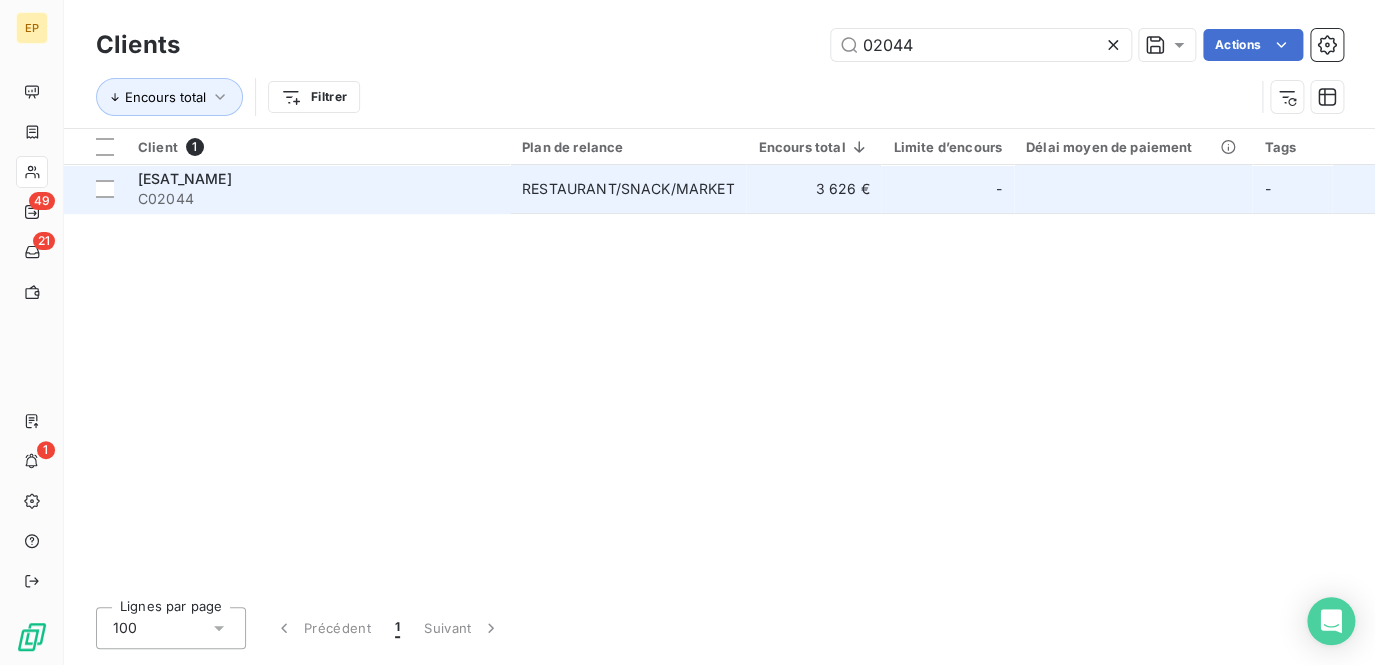 click on "RESTAURANT/SNACK/MARKET" at bounding box center [628, 189] 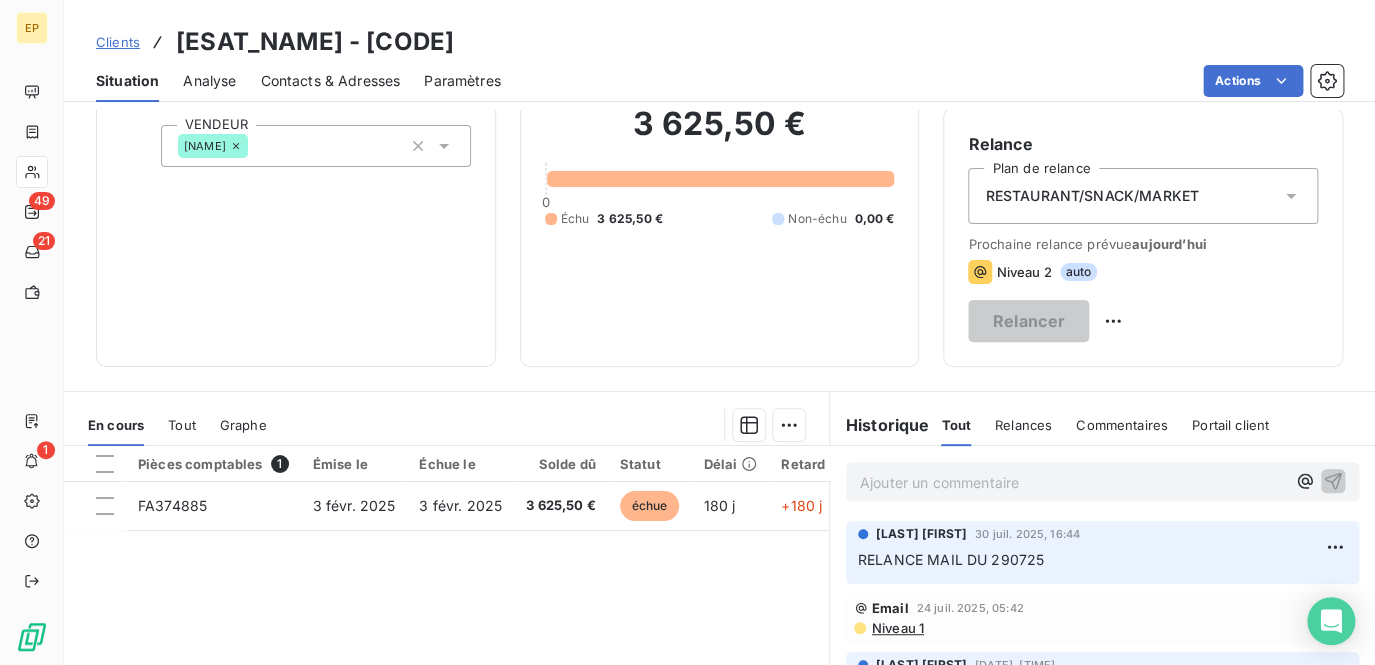 scroll, scrollTop: 272, scrollLeft: 0, axis: vertical 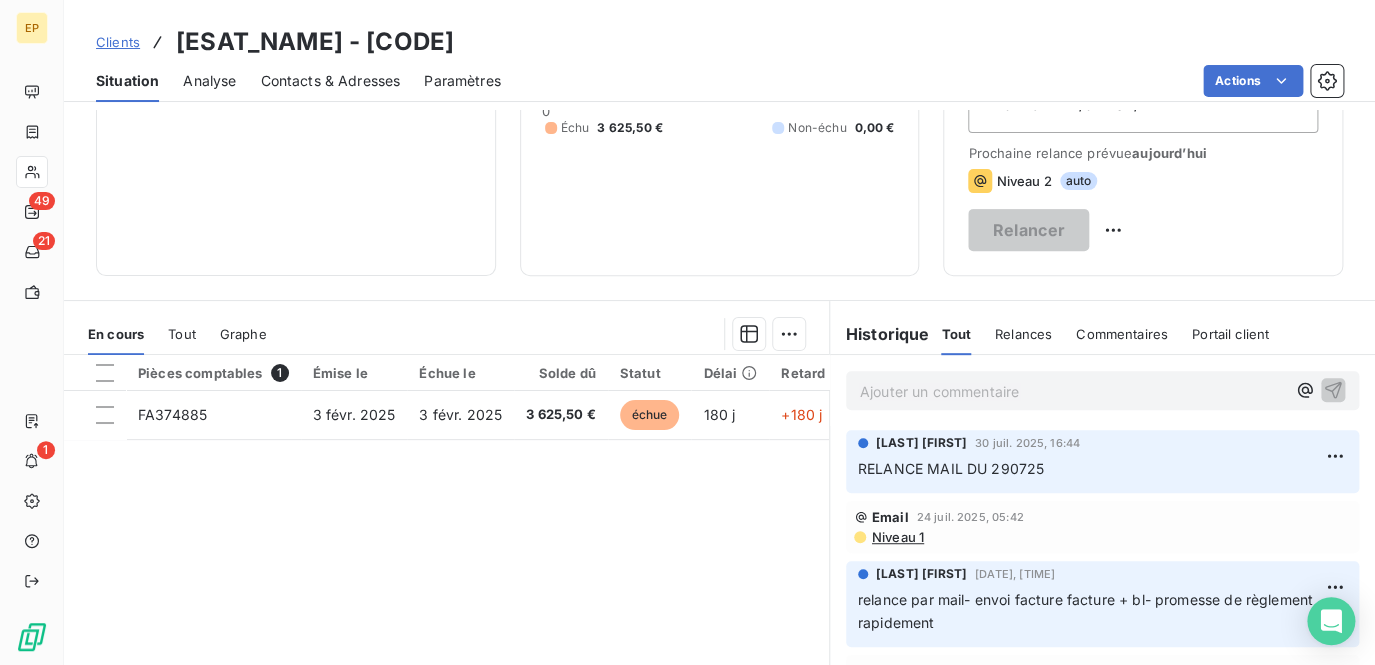 click on "Ajouter un commentaire ﻿" at bounding box center [1072, 391] 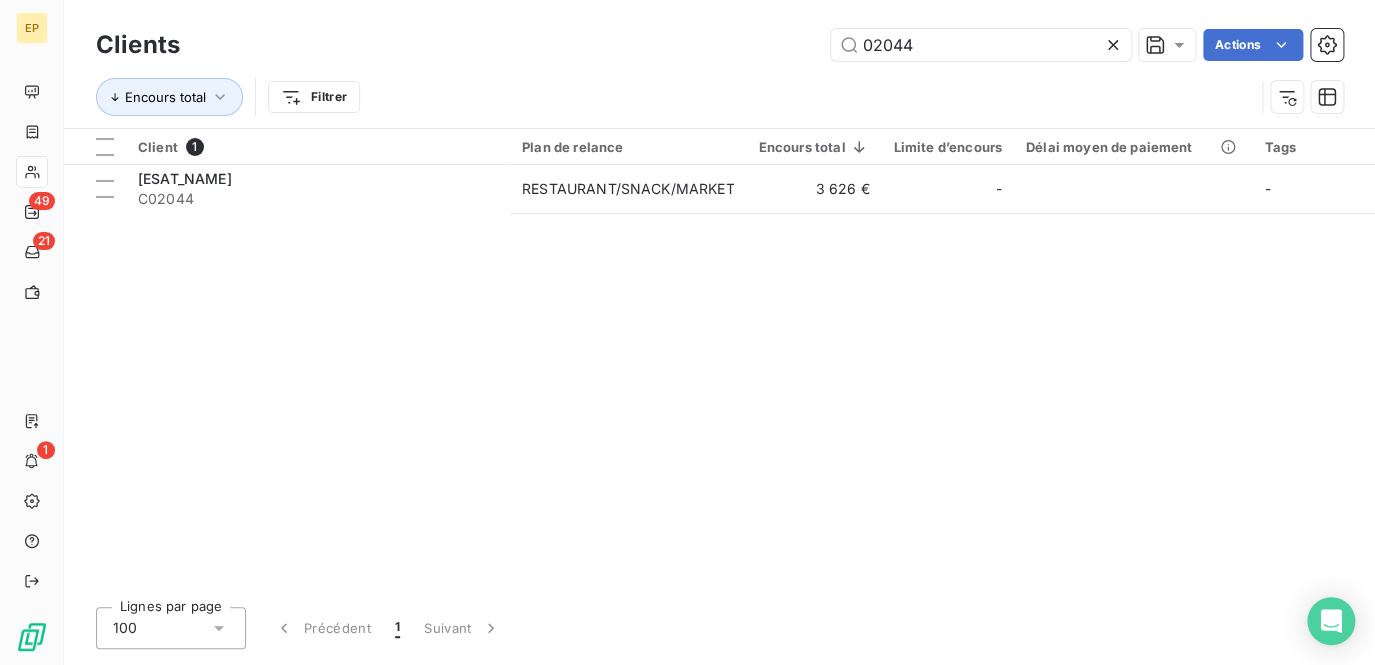 drag, startPoint x: 949, startPoint y: 54, endPoint x: 569, endPoint y: -17, distance: 386.576 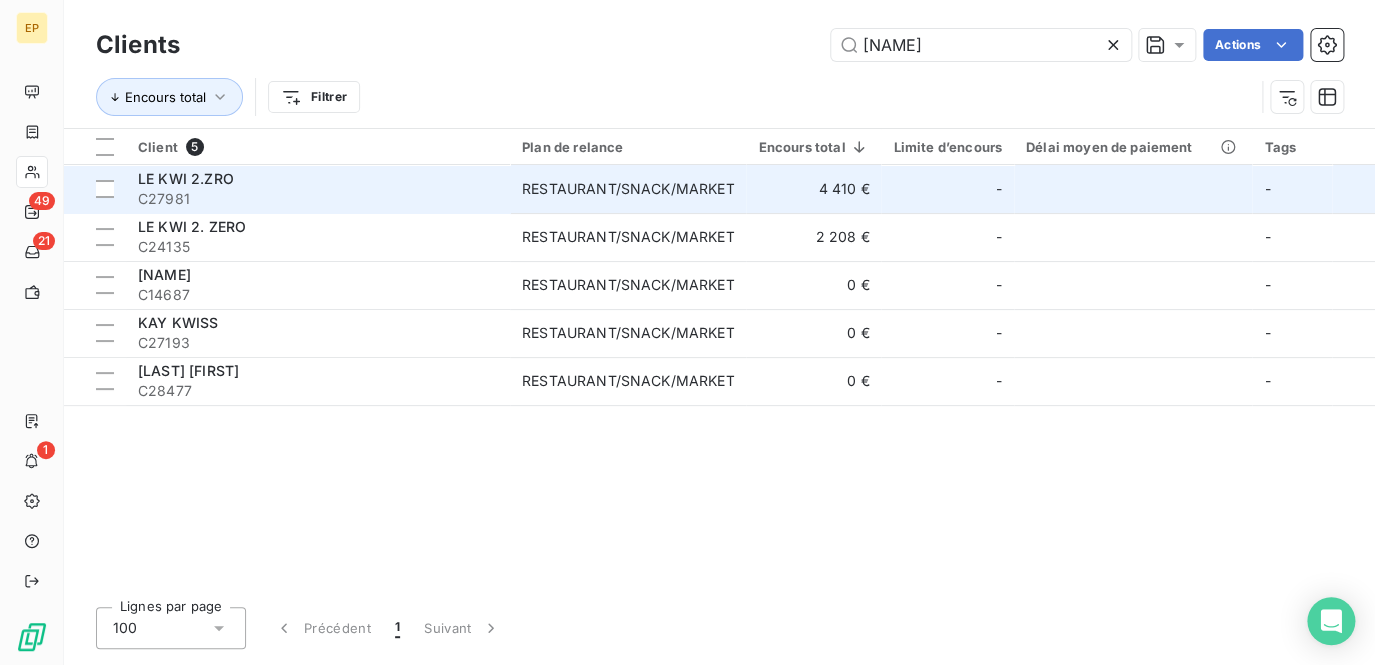 type on "[NAME]" 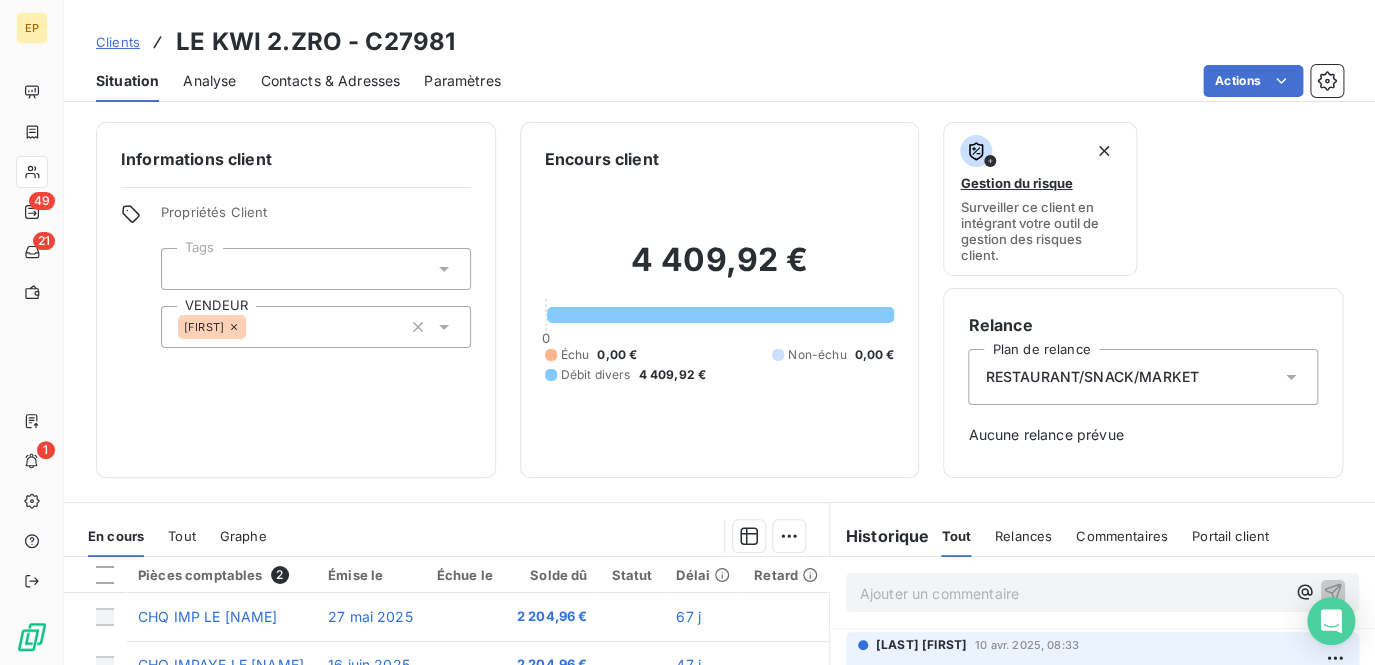 scroll, scrollTop: 181, scrollLeft: 0, axis: vertical 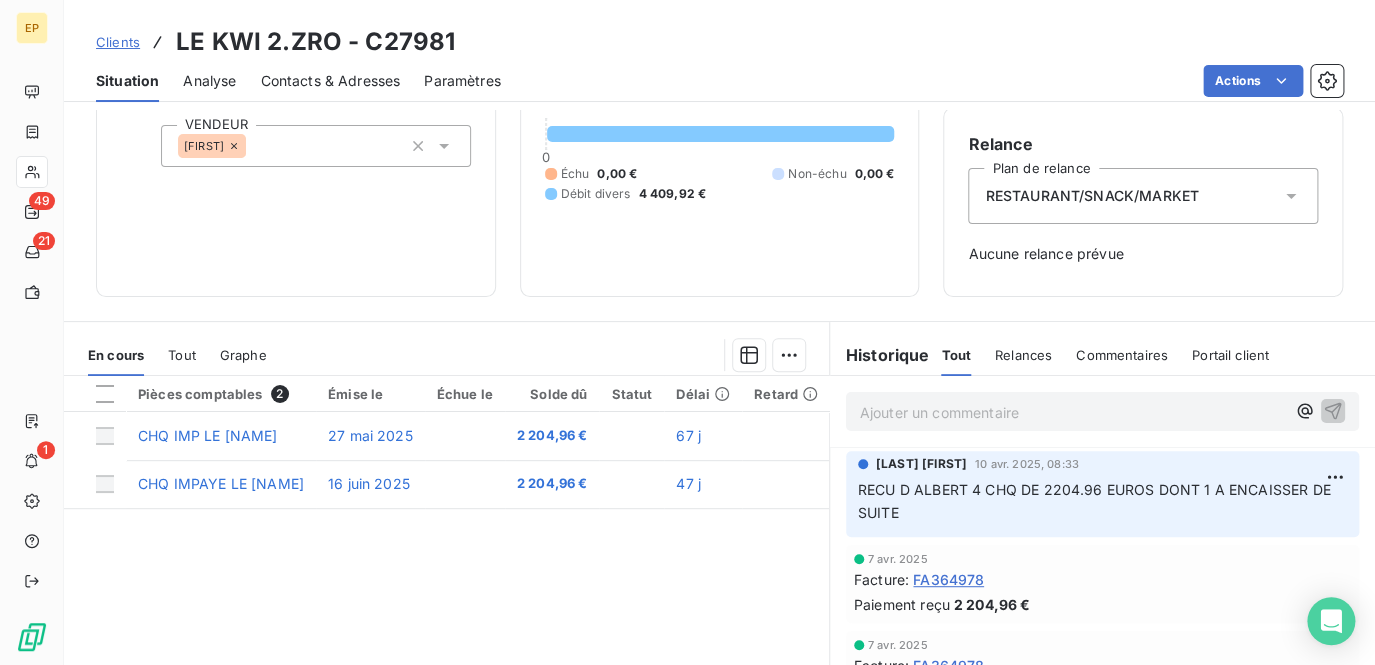 click on "Ajouter un commentaire ﻿" at bounding box center (1072, 412) 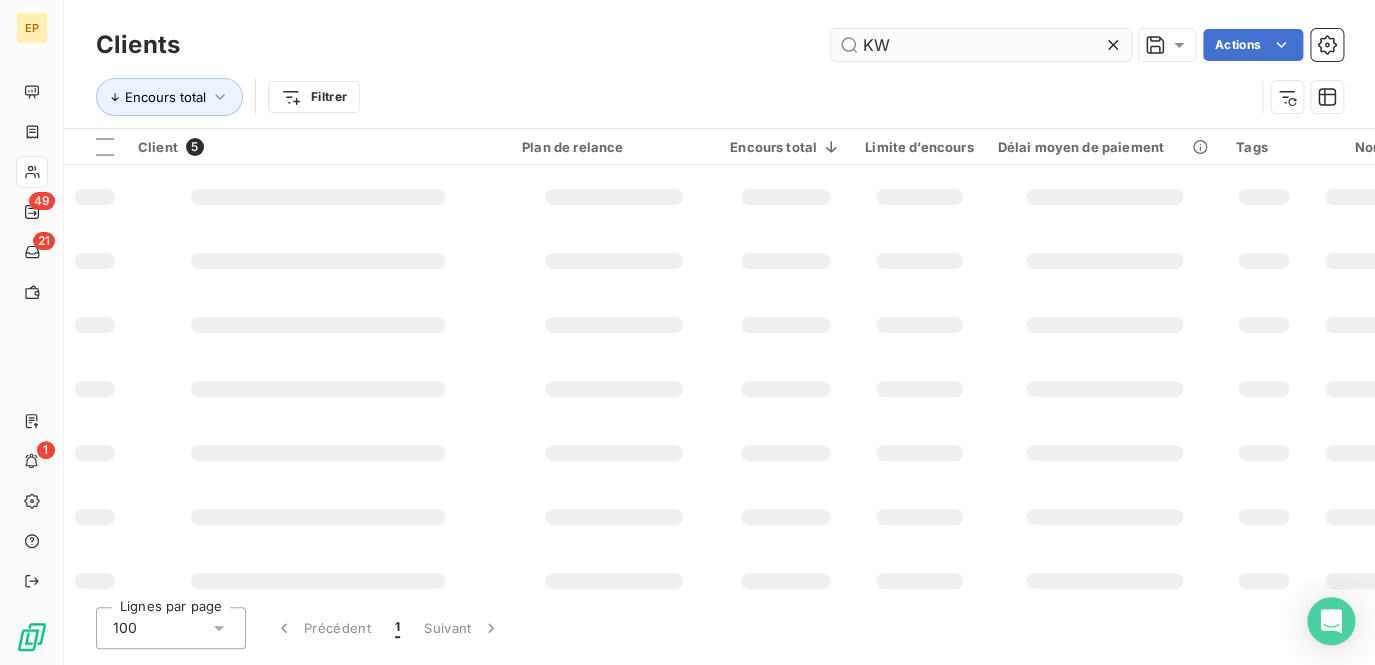type on "K" 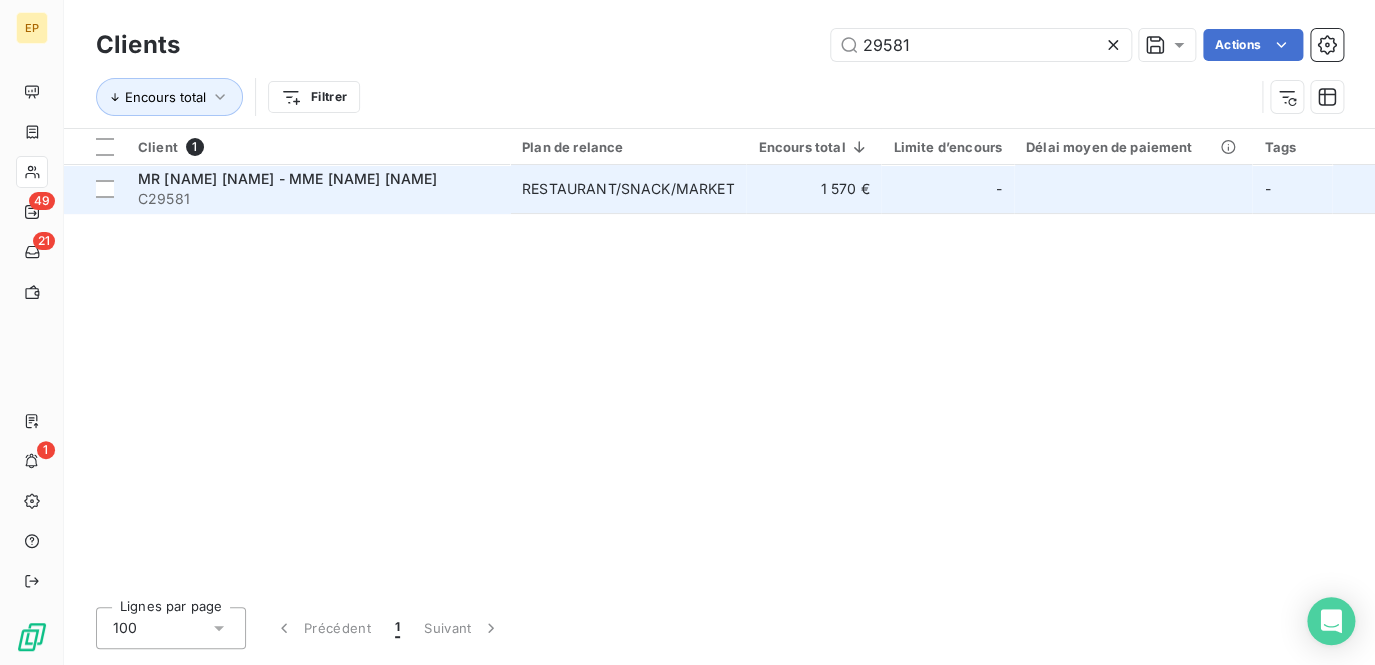 type on "29581" 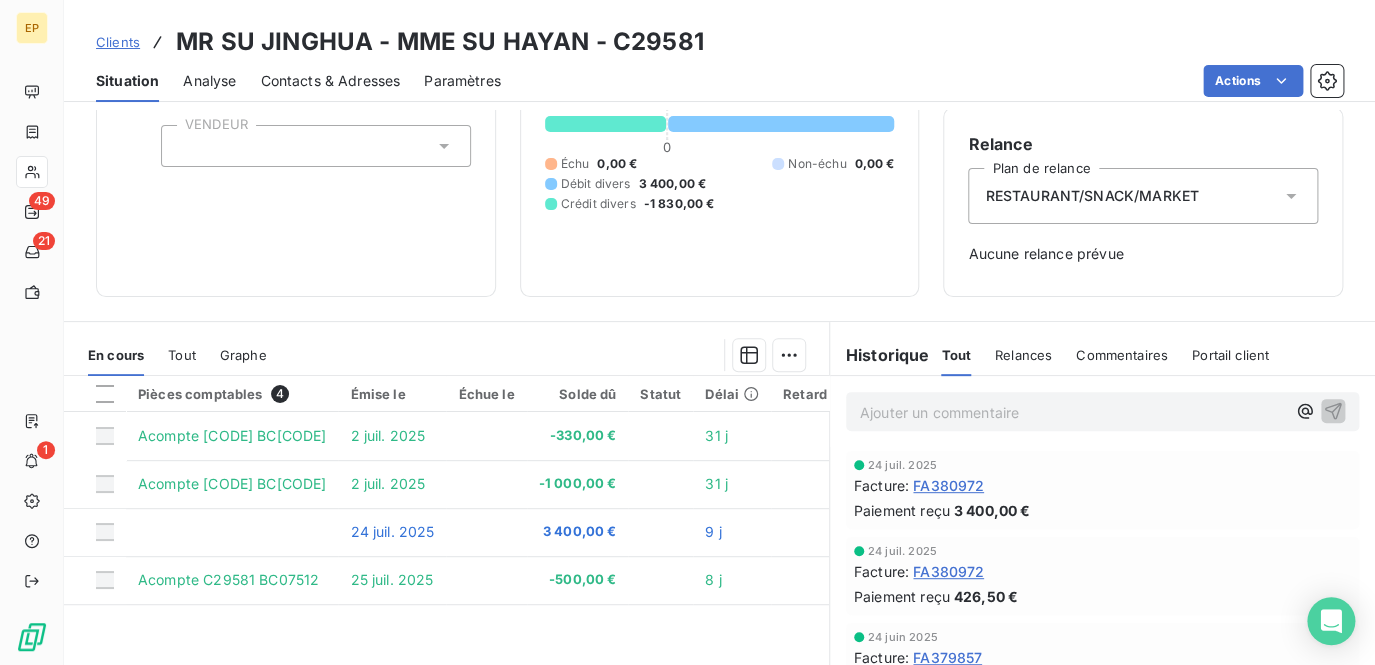 scroll, scrollTop: 272, scrollLeft: 0, axis: vertical 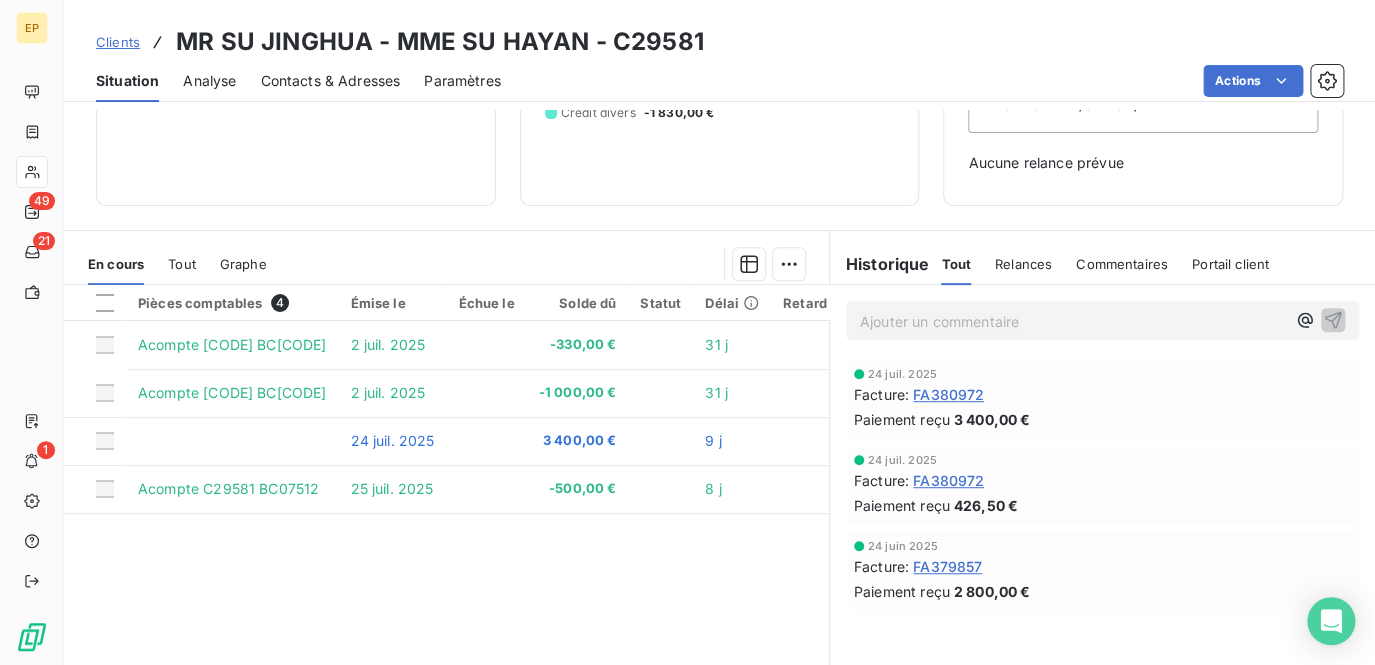 click on "Ajouter un commentaire ﻿" at bounding box center [1072, 321] 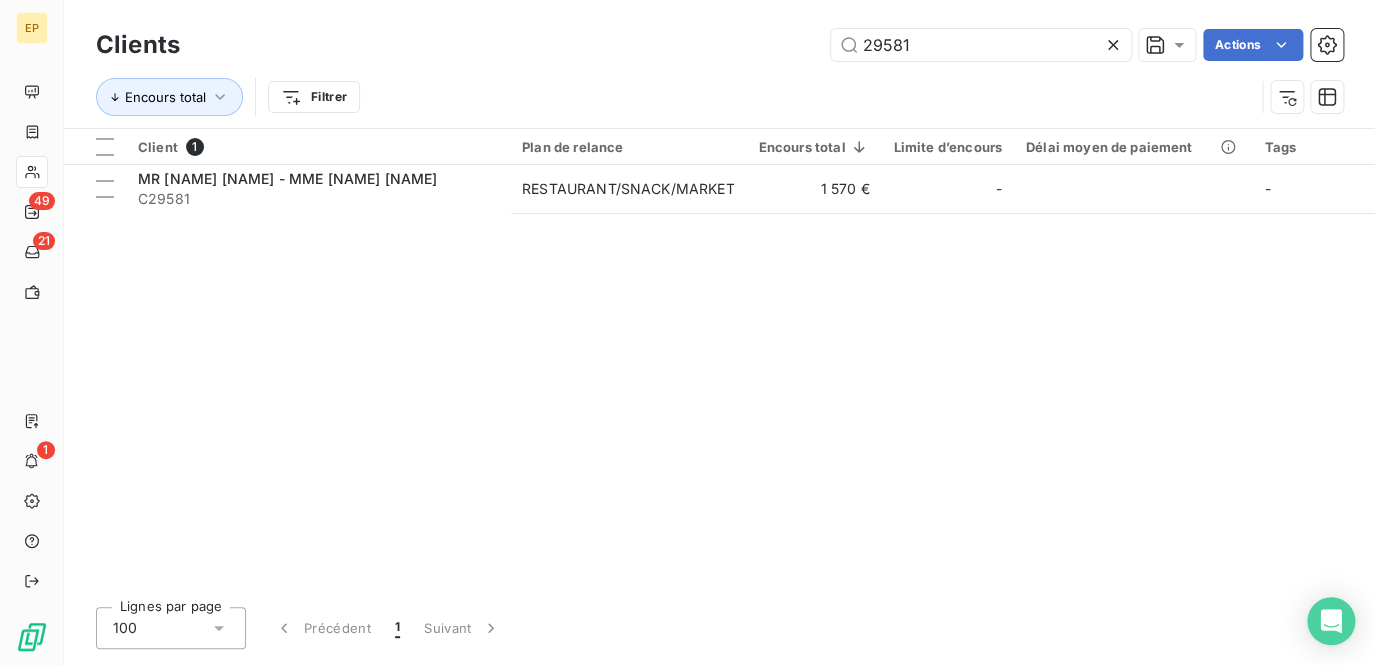 drag, startPoint x: 911, startPoint y: 43, endPoint x: 500, endPoint y: -5, distance: 413.79343 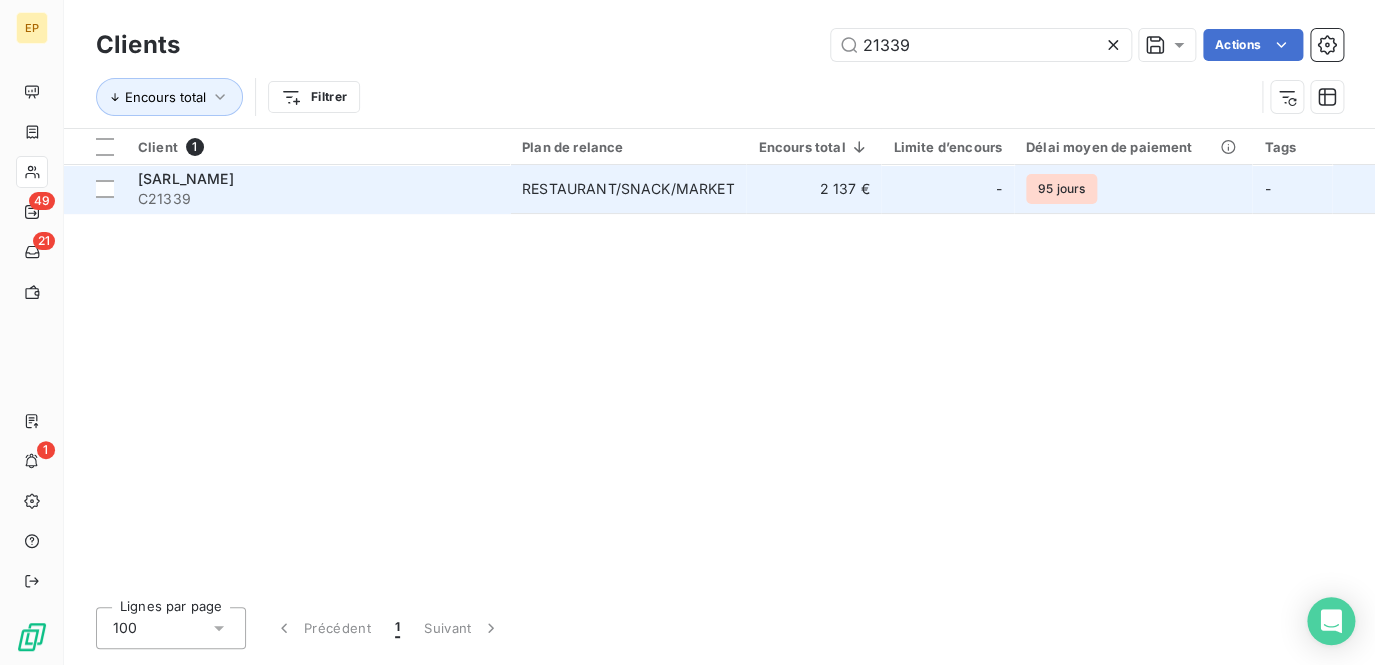 type on "21339" 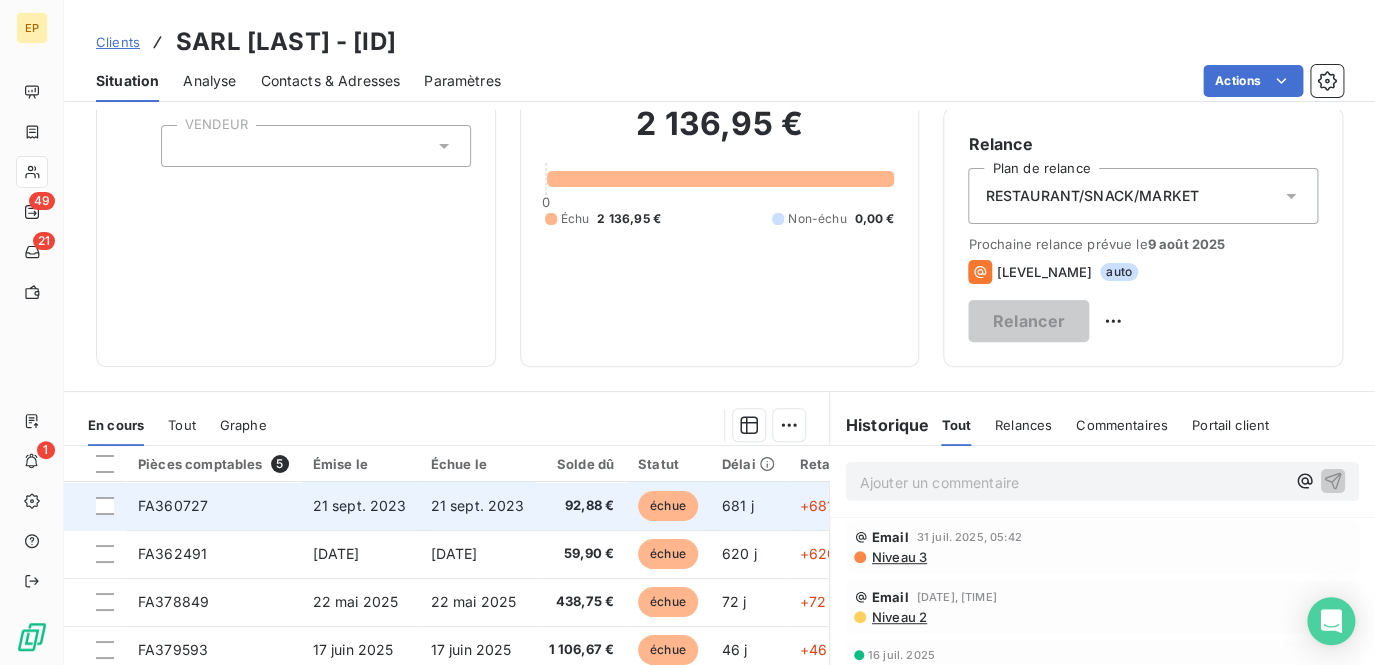 scroll, scrollTop: 272, scrollLeft: 0, axis: vertical 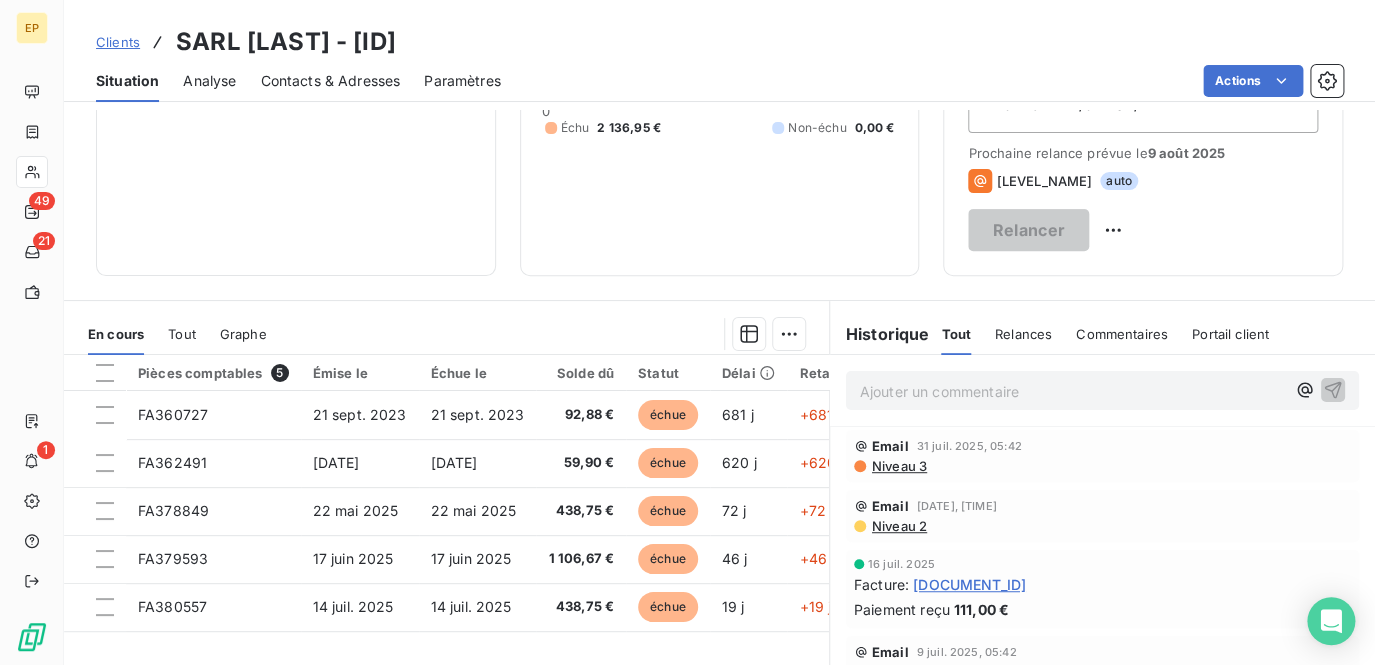 click on "Ajouter un commentaire ﻿" at bounding box center [1072, 391] 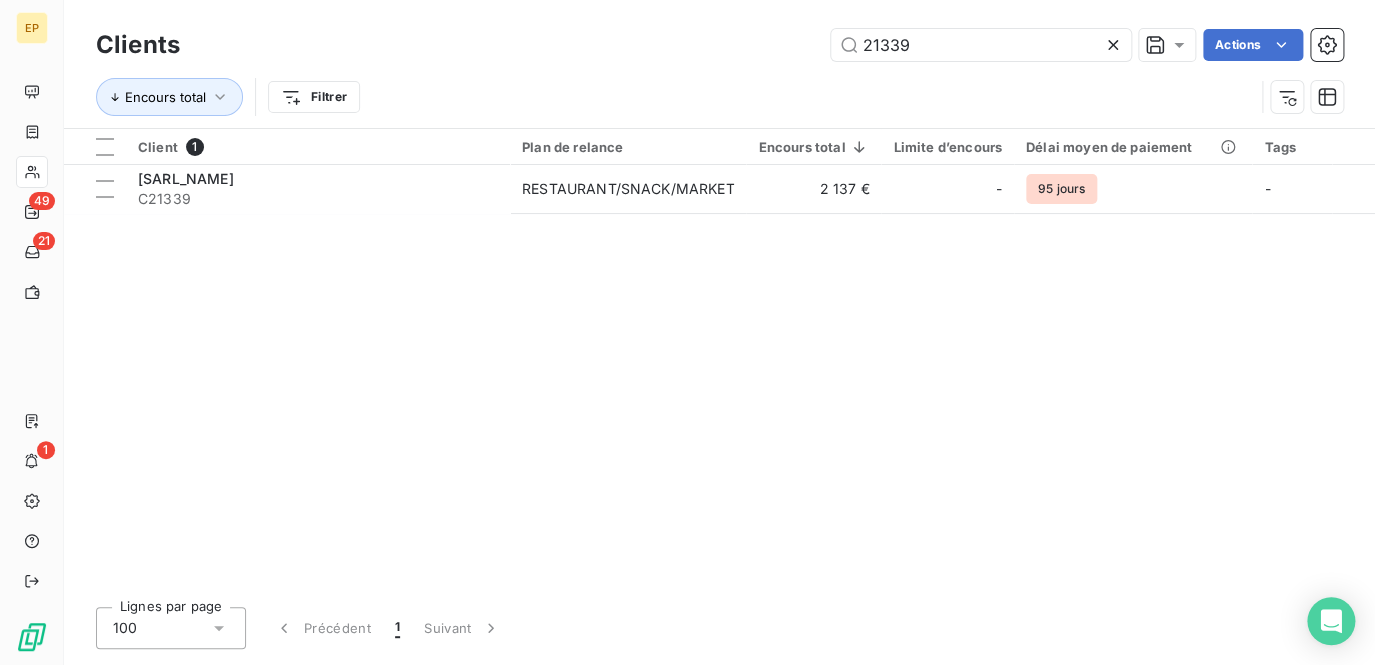drag, startPoint x: 912, startPoint y: 43, endPoint x: 639, endPoint y: -59, distance: 291.43268 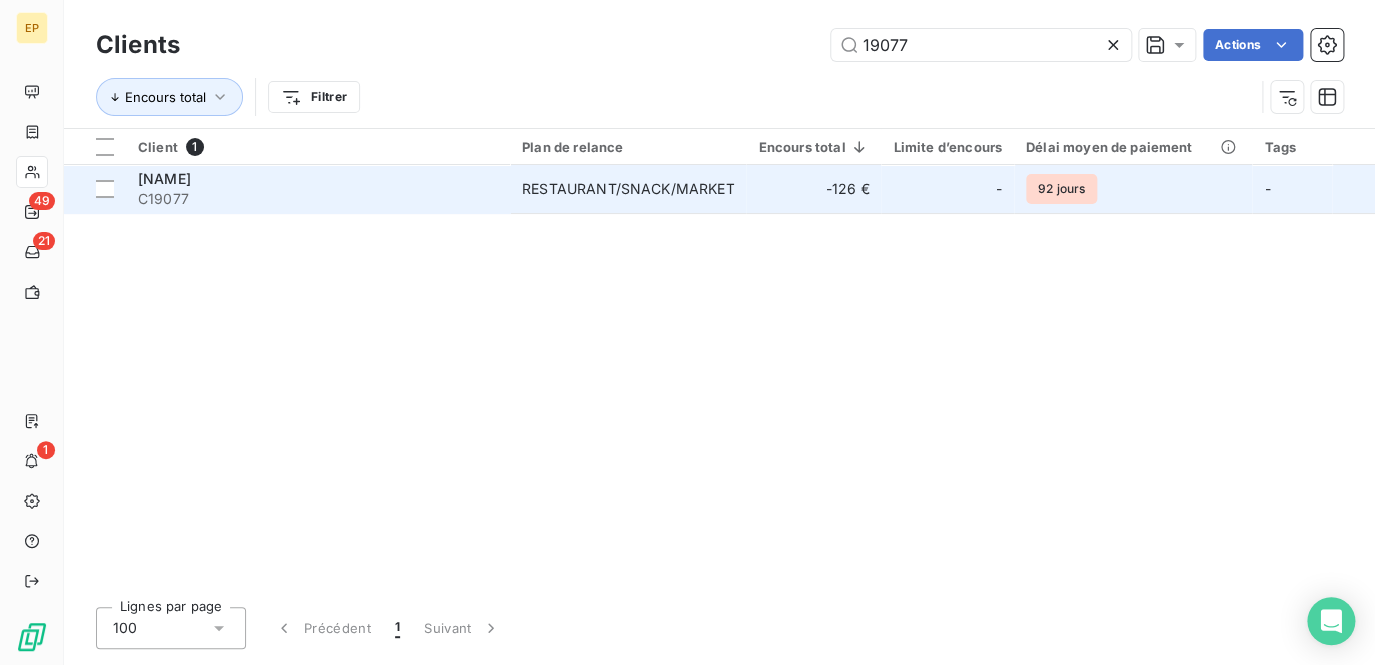 type on "19077" 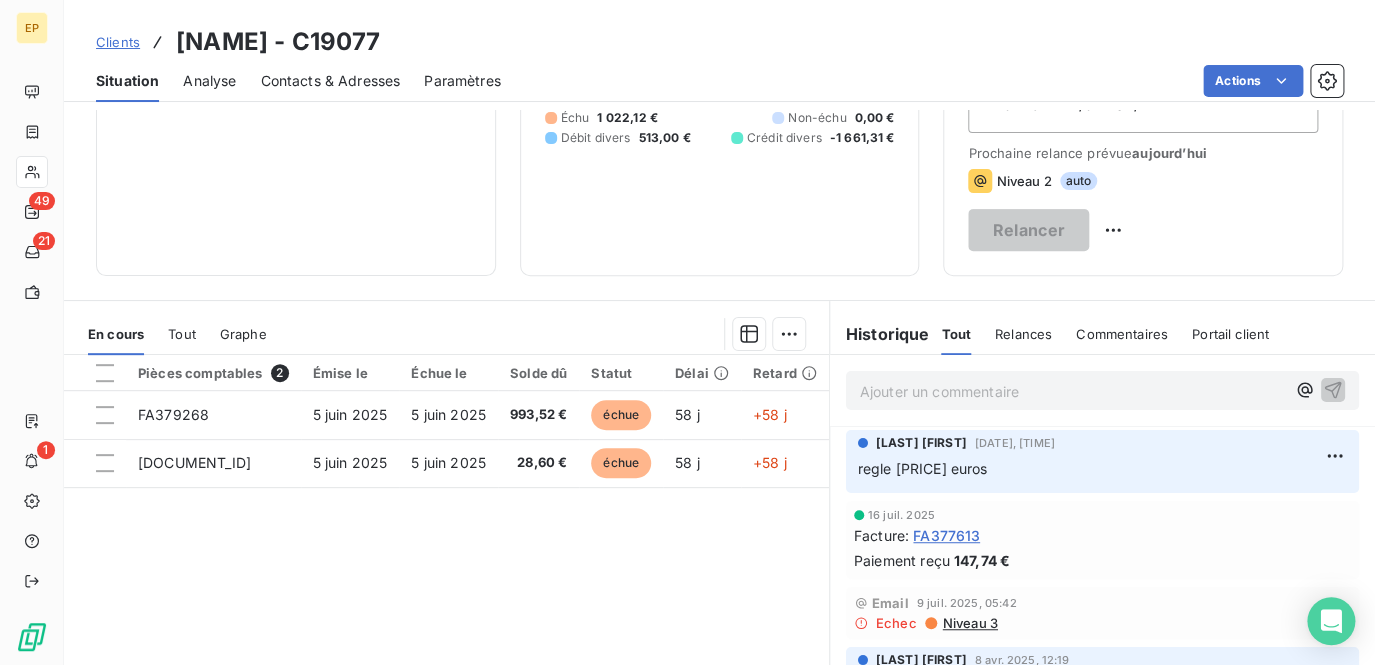 scroll, scrollTop: 363, scrollLeft: 0, axis: vertical 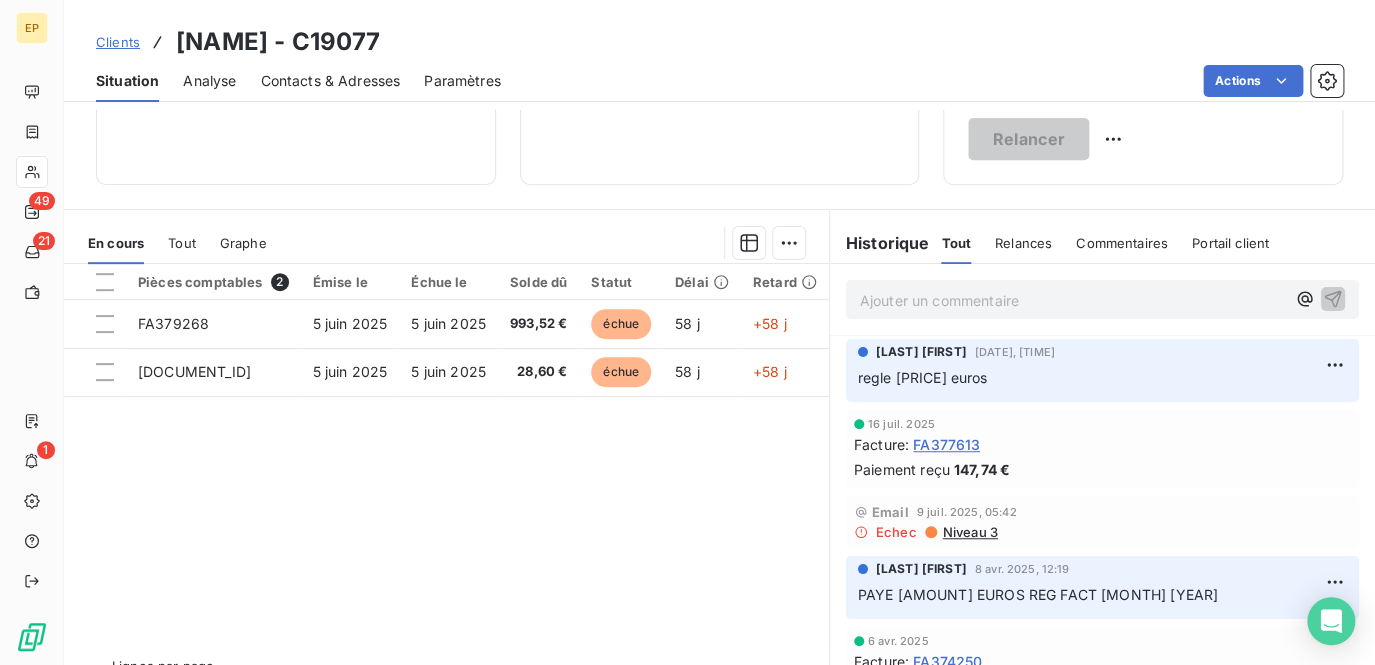 click on "Ajouter un commentaire ﻿" at bounding box center [1072, 300] 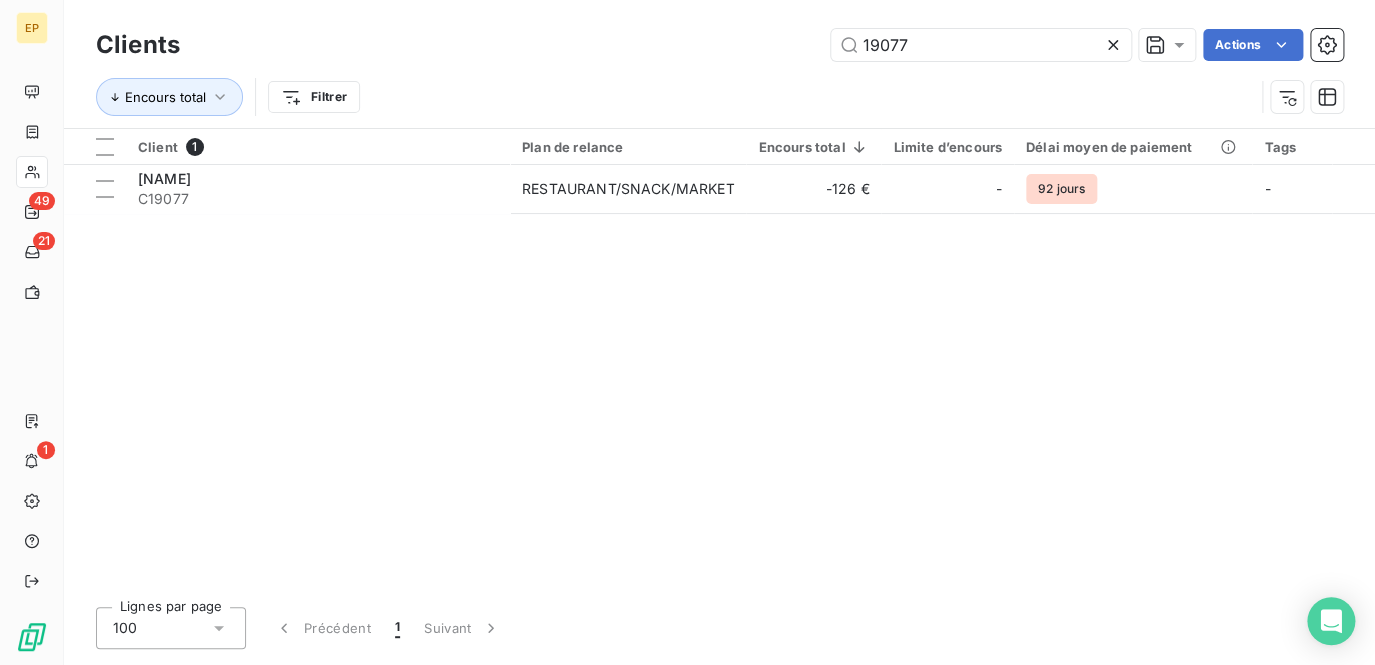 drag, startPoint x: 932, startPoint y: 51, endPoint x: 571, endPoint y: -22, distance: 368.30695 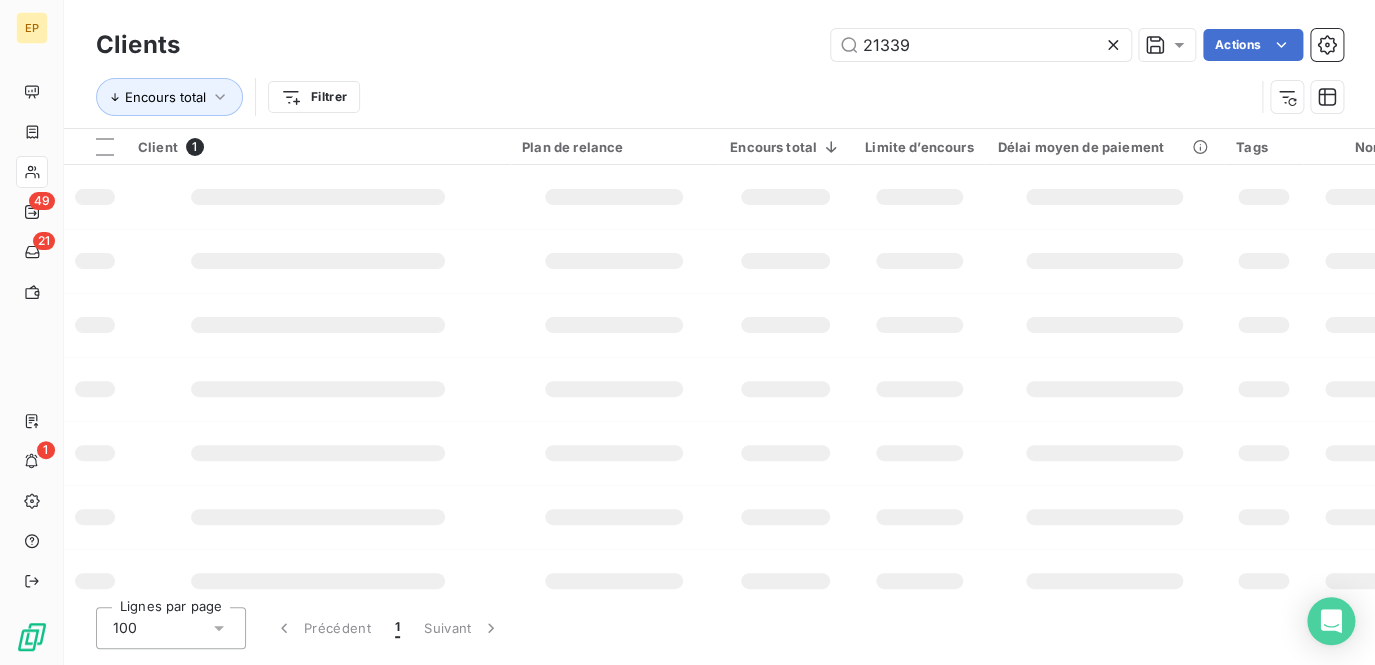 type on "21339" 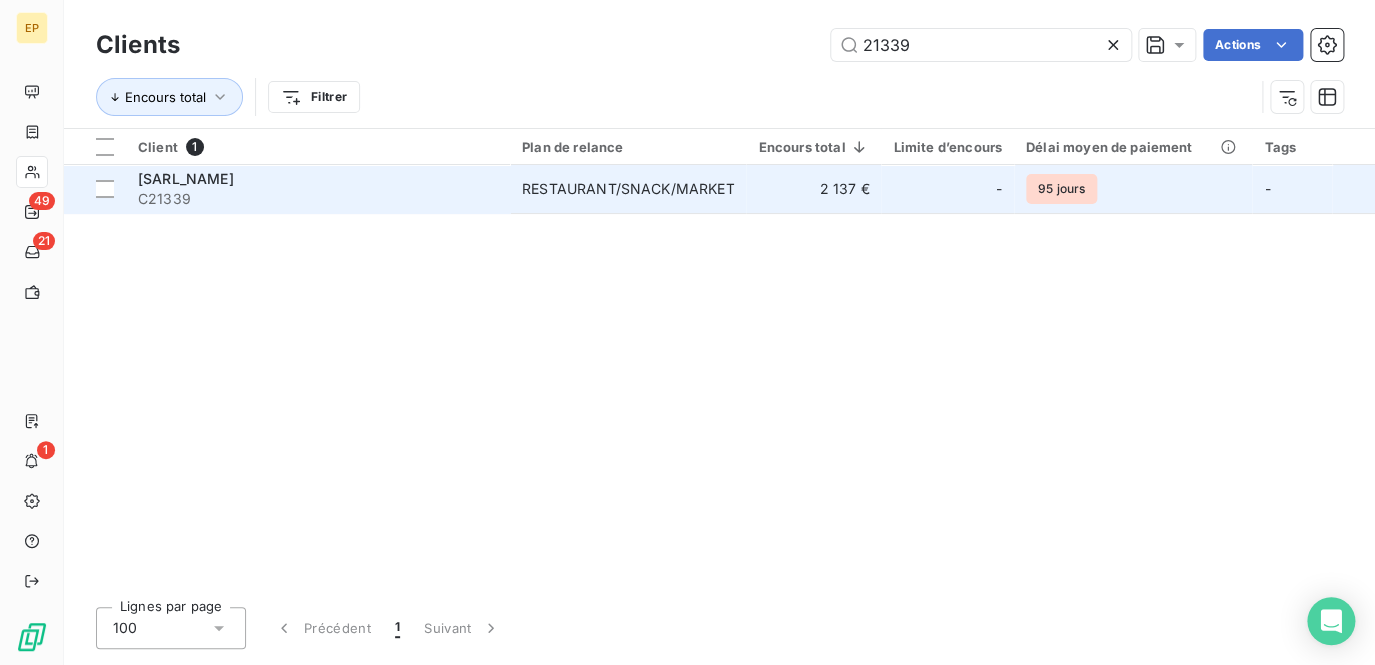 click on "RESTAURANT/SNACK/MARKET" at bounding box center [628, 189] 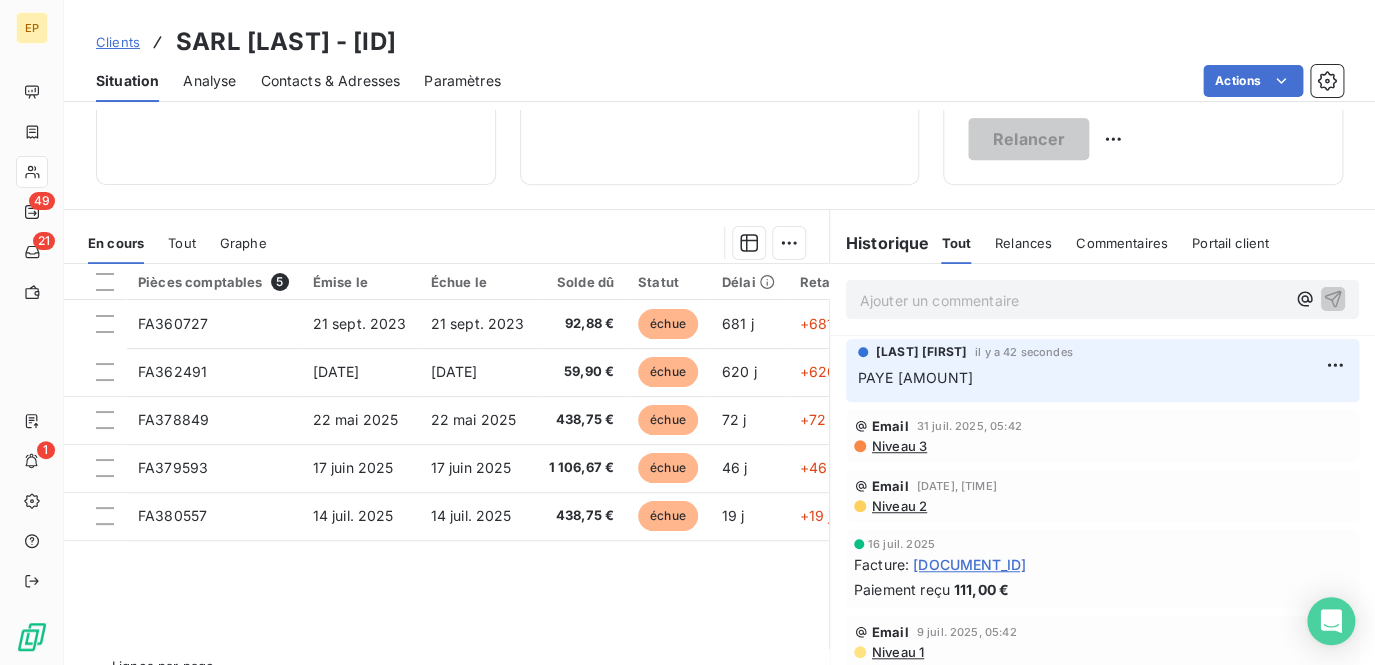 scroll, scrollTop: 407, scrollLeft: 0, axis: vertical 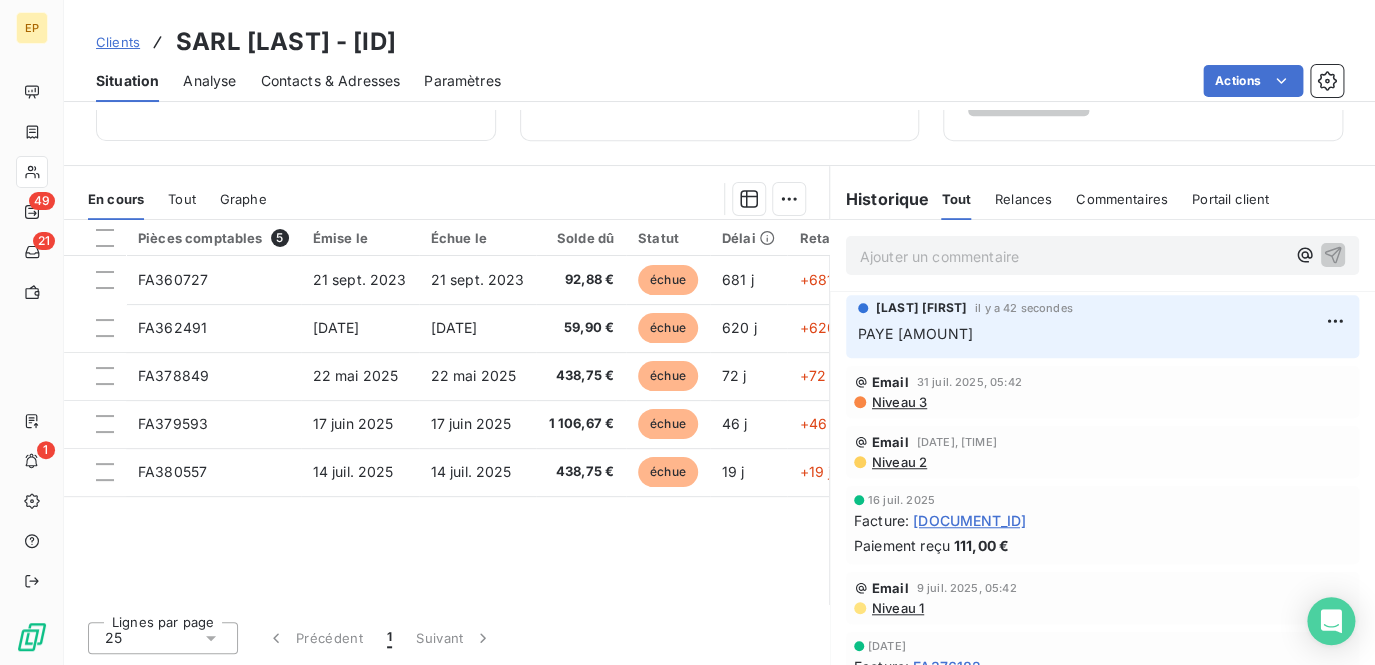 click on "Ajouter un commentaire ﻿" at bounding box center [1072, 256] 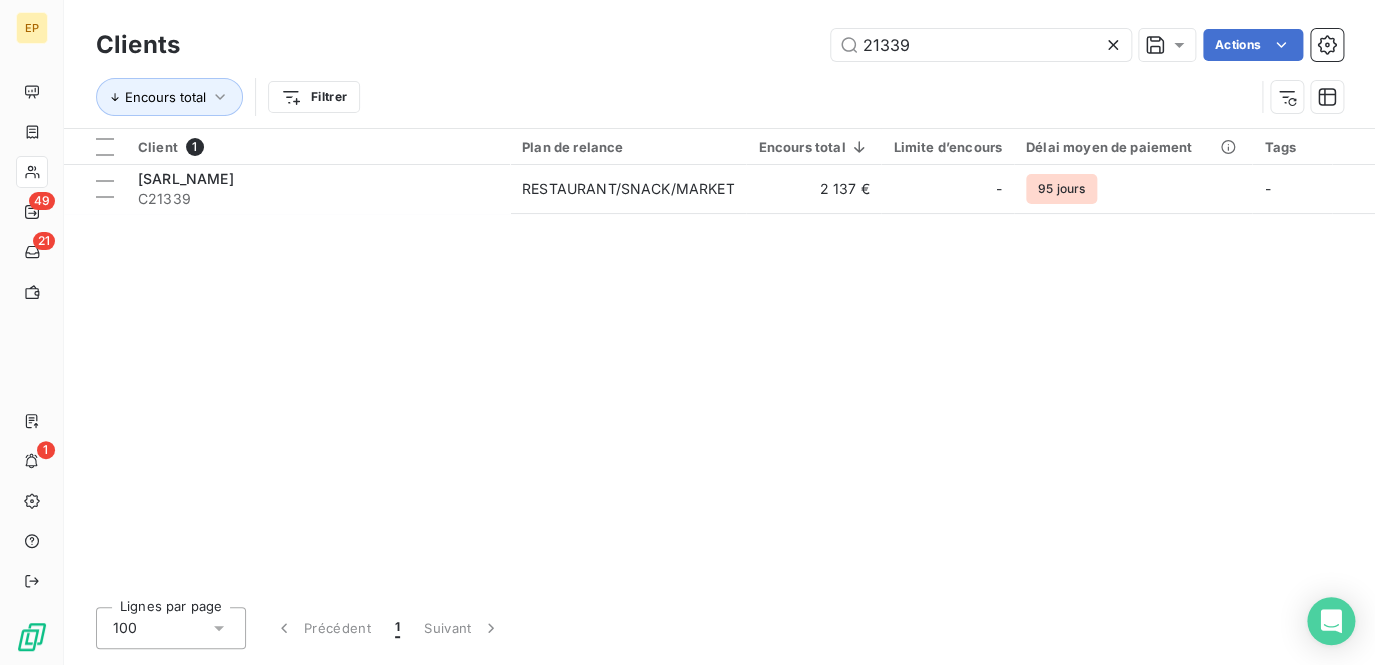 drag, startPoint x: 919, startPoint y: 46, endPoint x: 588, endPoint y: -21, distance: 337.7129 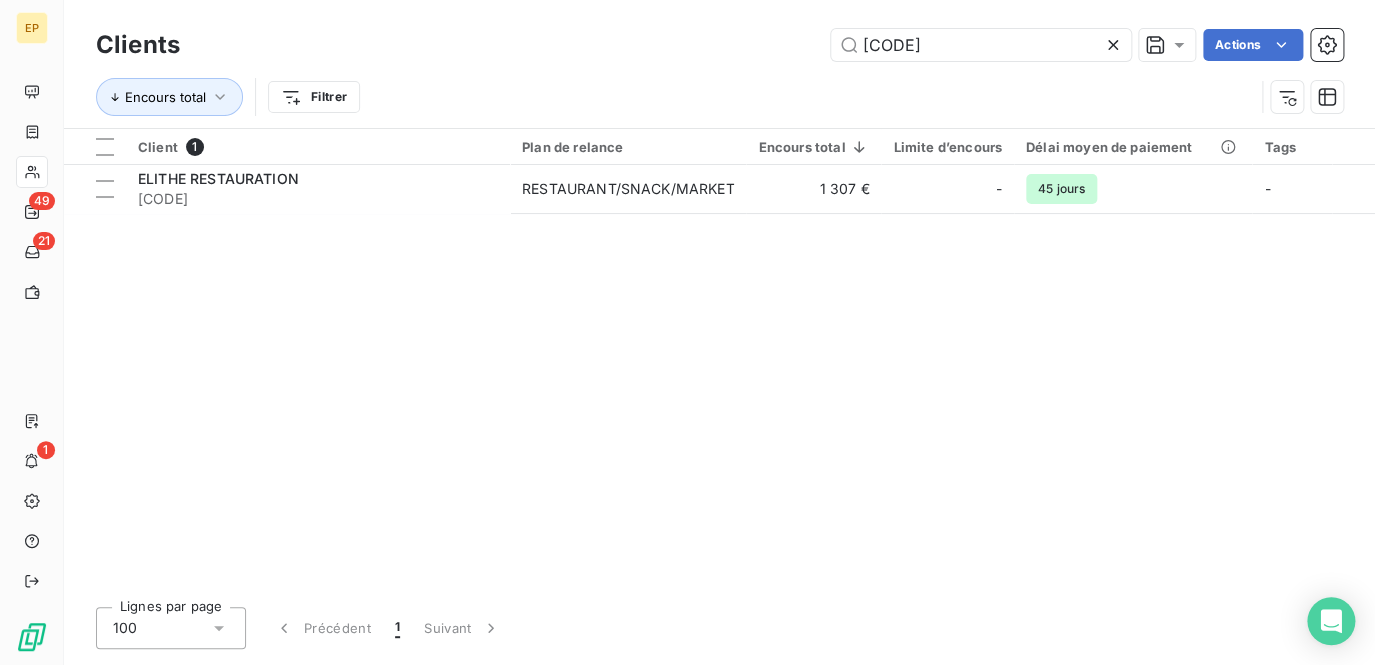 type on "[CODE]" 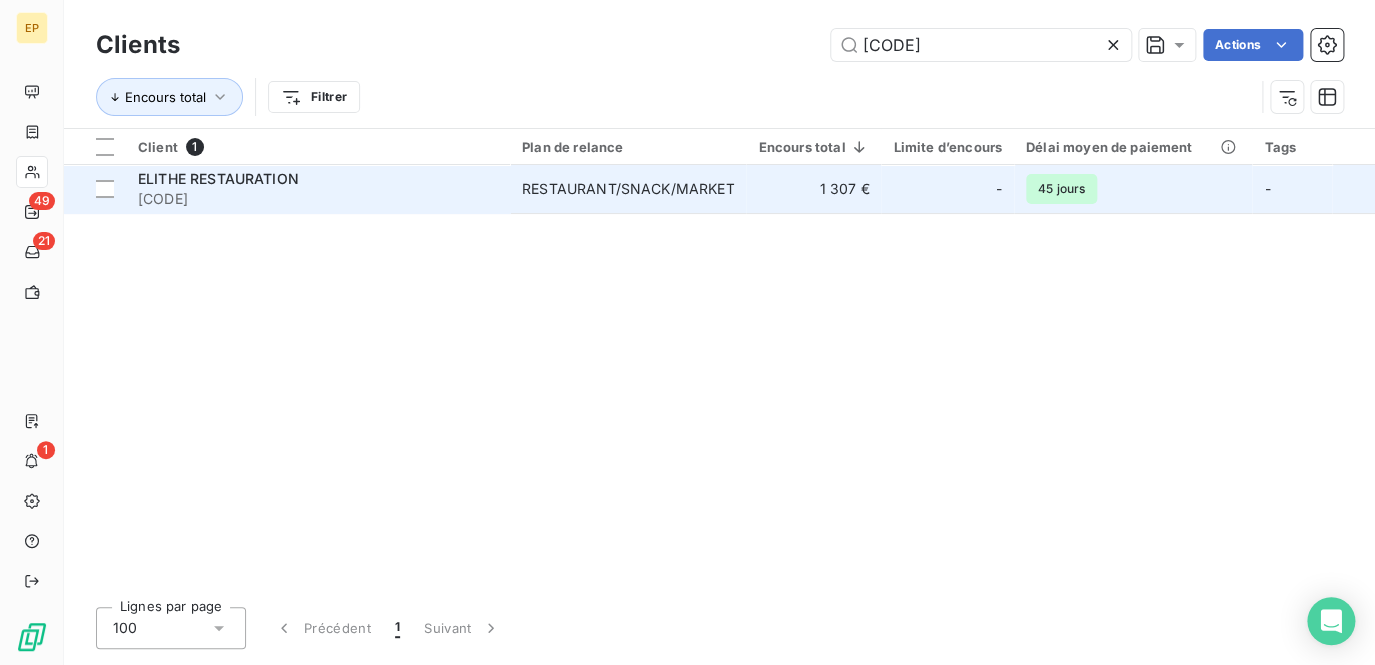 click on "RESTAURANT/SNACK/MARKET" at bounding box center (628, 189) 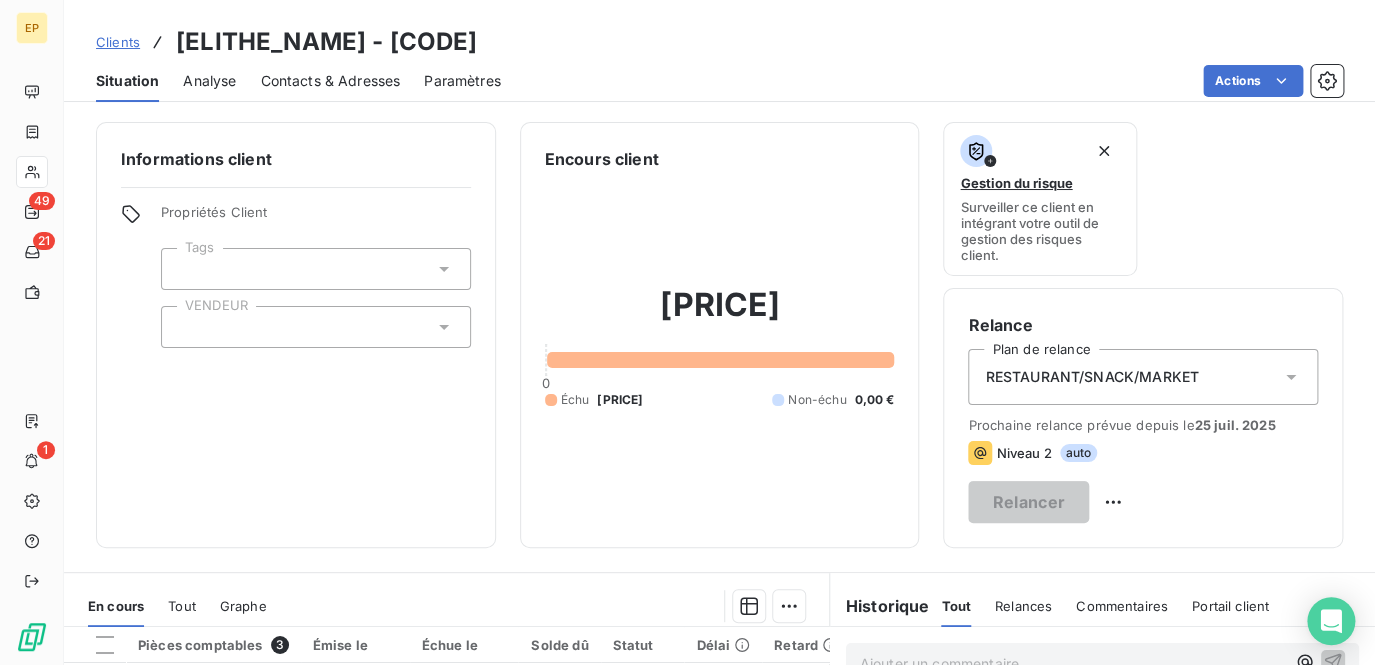 scroll, scrollTop: 272, scrollLeft: 0, axis: vertical 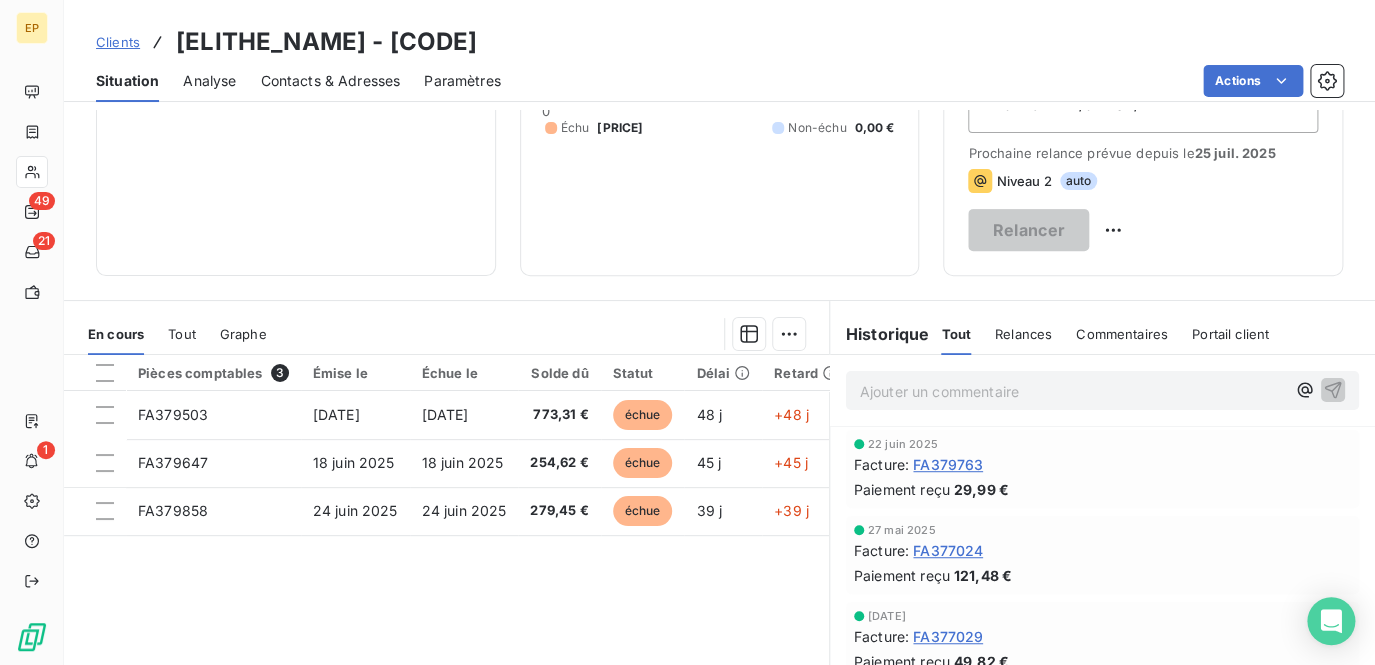 click on "Ajouter un commentaire ﻿" at bounding box center (1072, 391) 